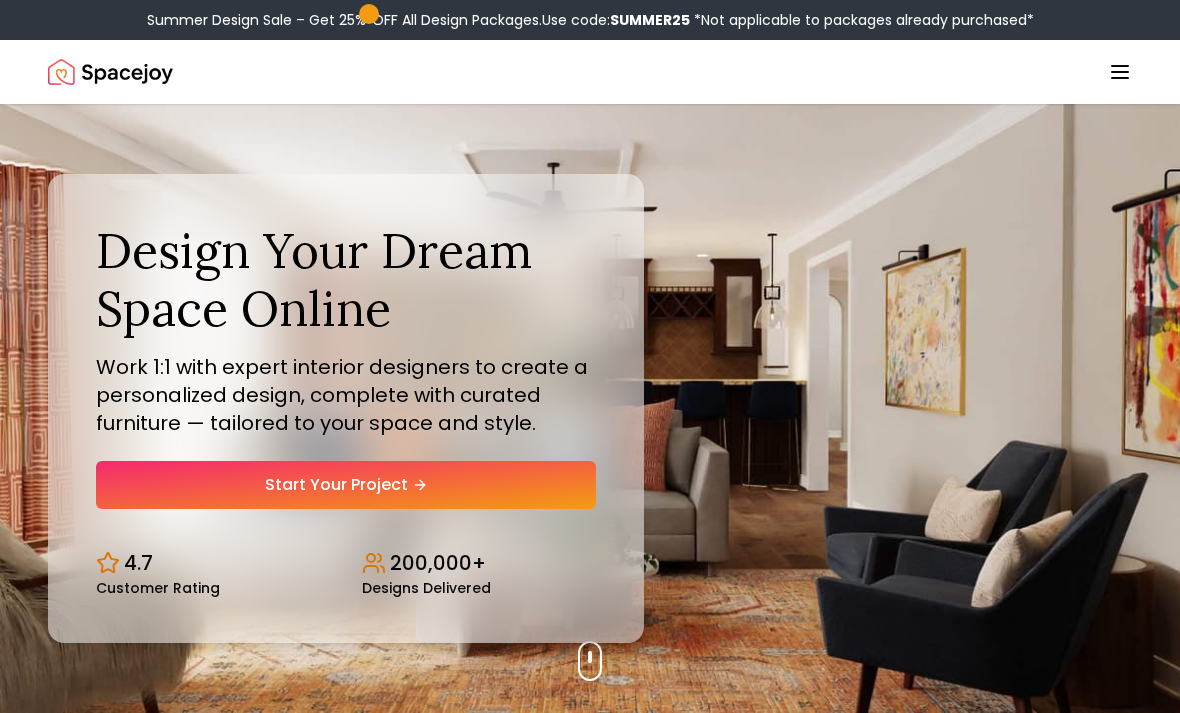 scroll, scrollTop: 0, scrollLeft: 0, axis: both 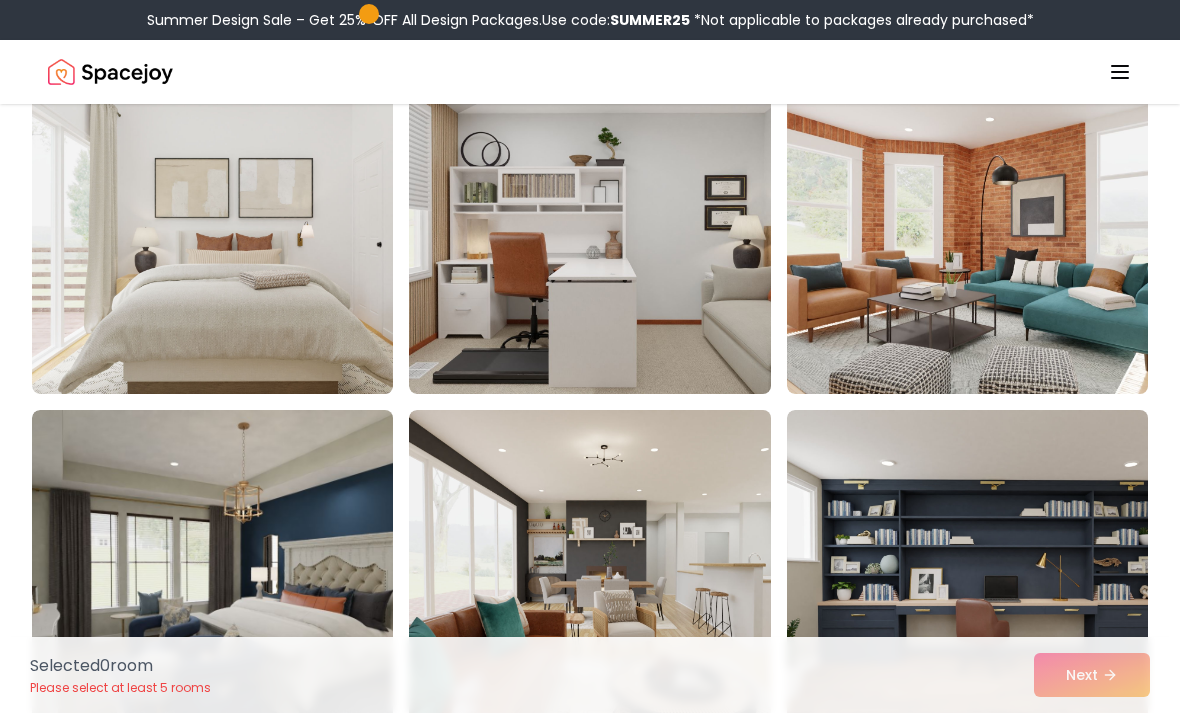 click at bounding box center [232, 234] 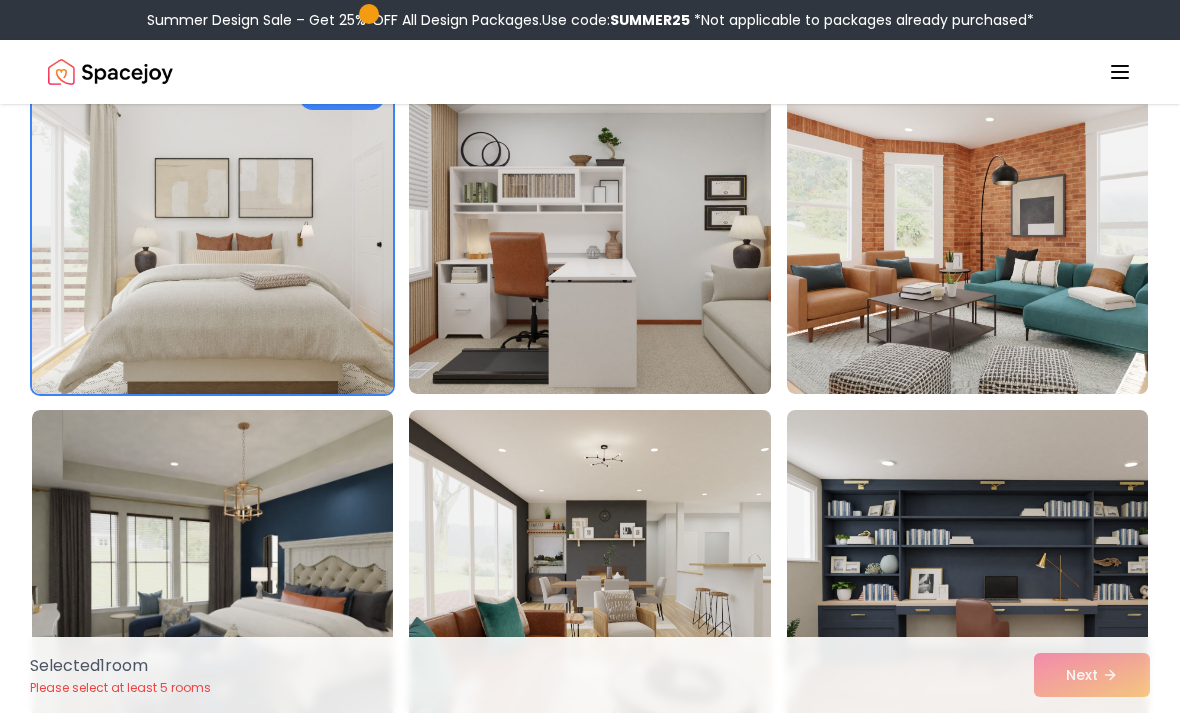 click on "Selected  1  room Please select at least 5 rooms Next" at bounding box center [590, 675] 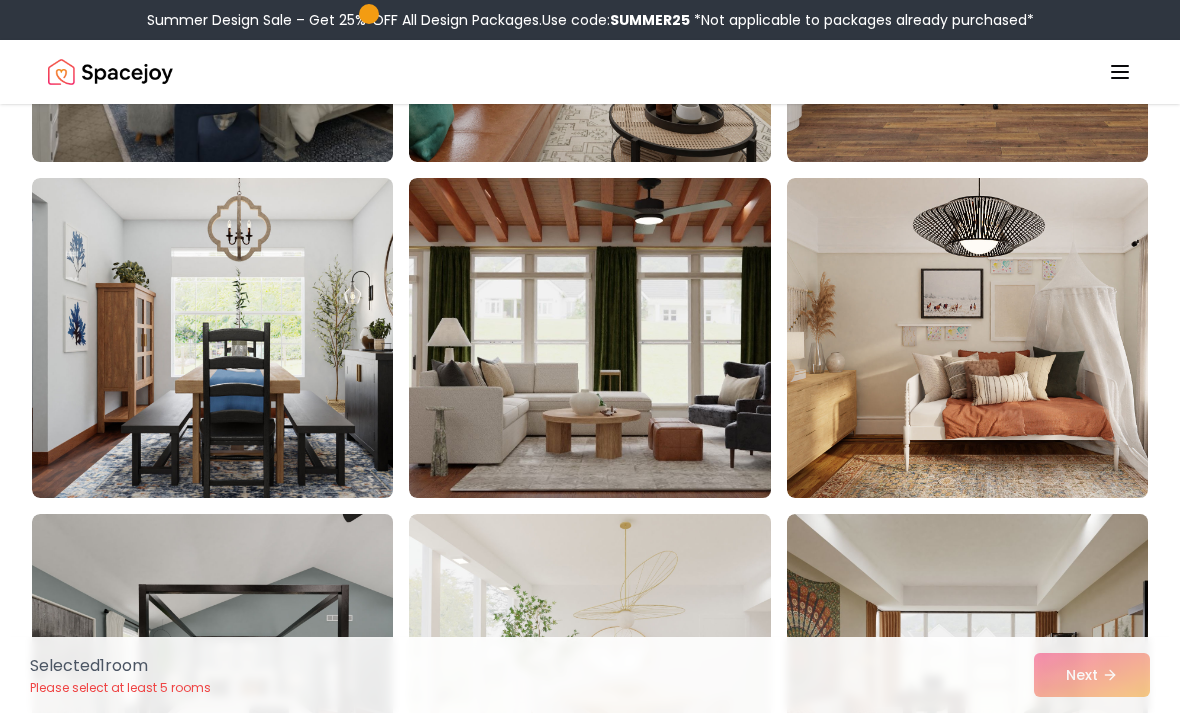 scroll, scrollTop: 791, scrollLeft: 0, axis: vertical 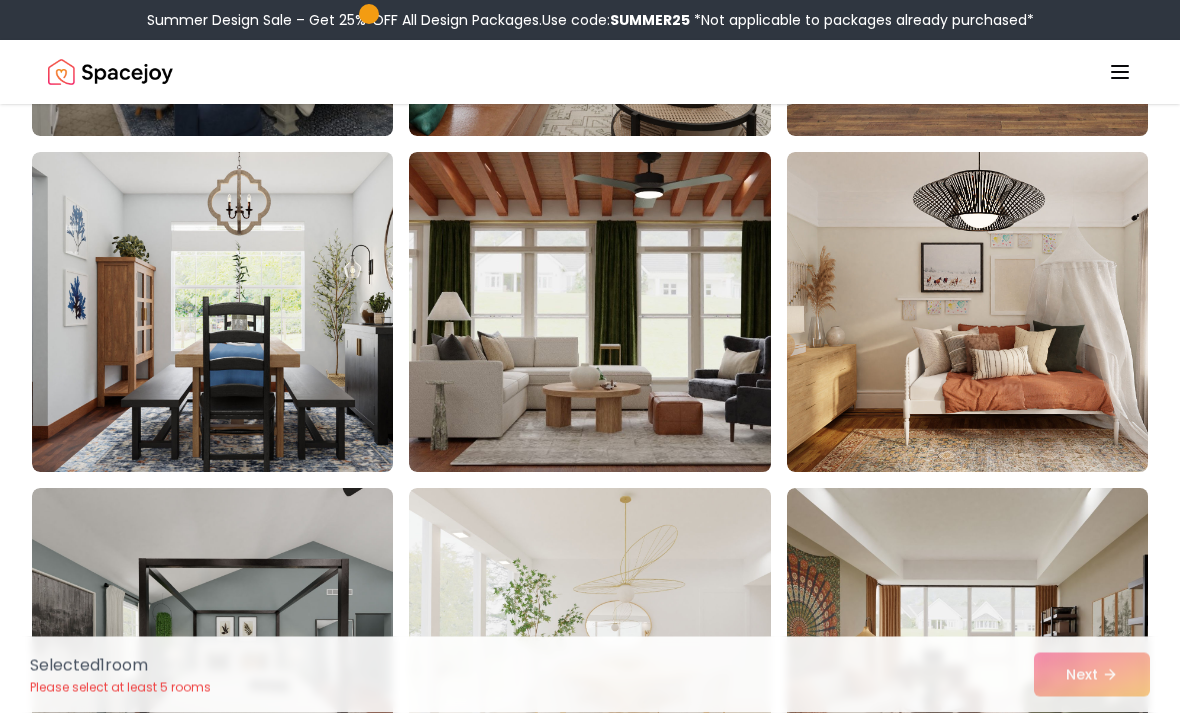 click on "Selected  1  room Please select at least 5 rooms Next" at bounding box center [590, 675] 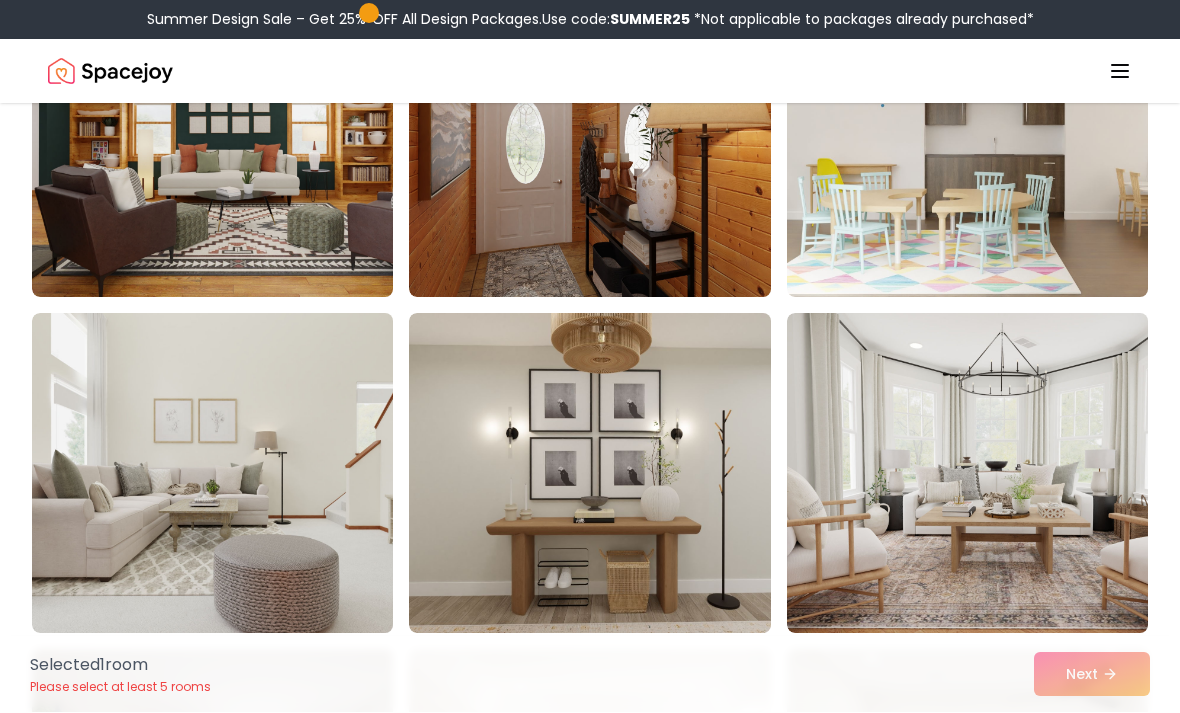 scroll, scrollTop: 1639, scrollLeft: 0, axis: vertical 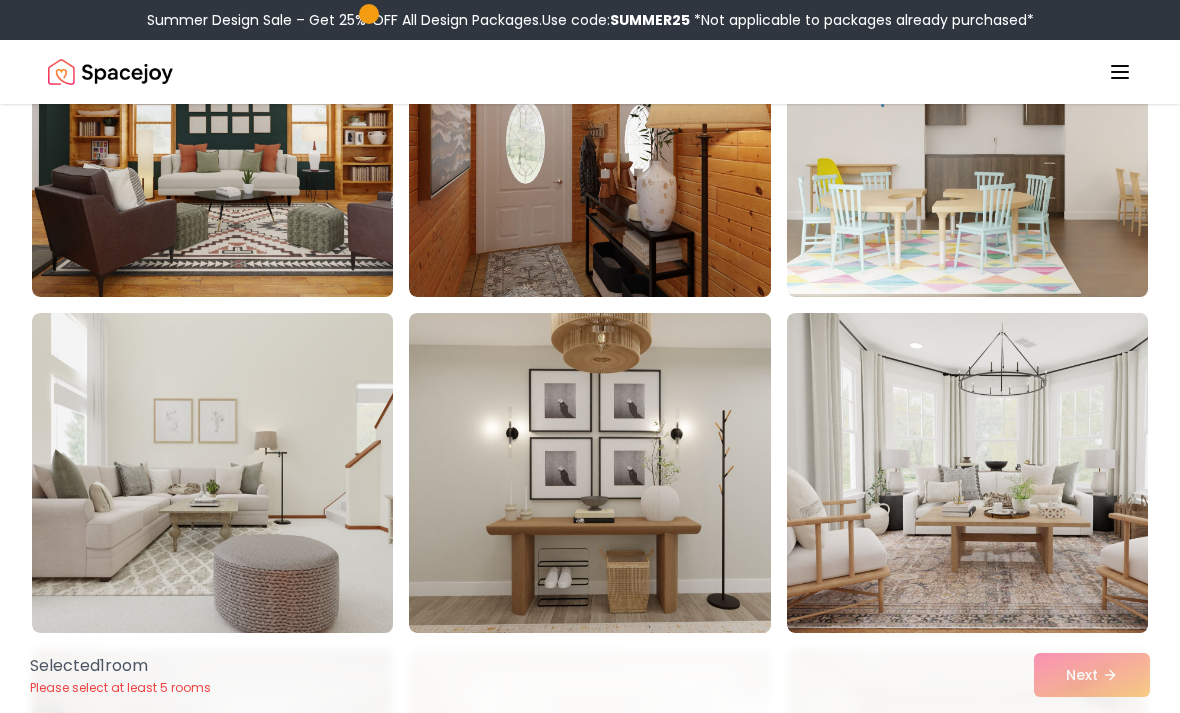 click at bounding box center (609, 473) 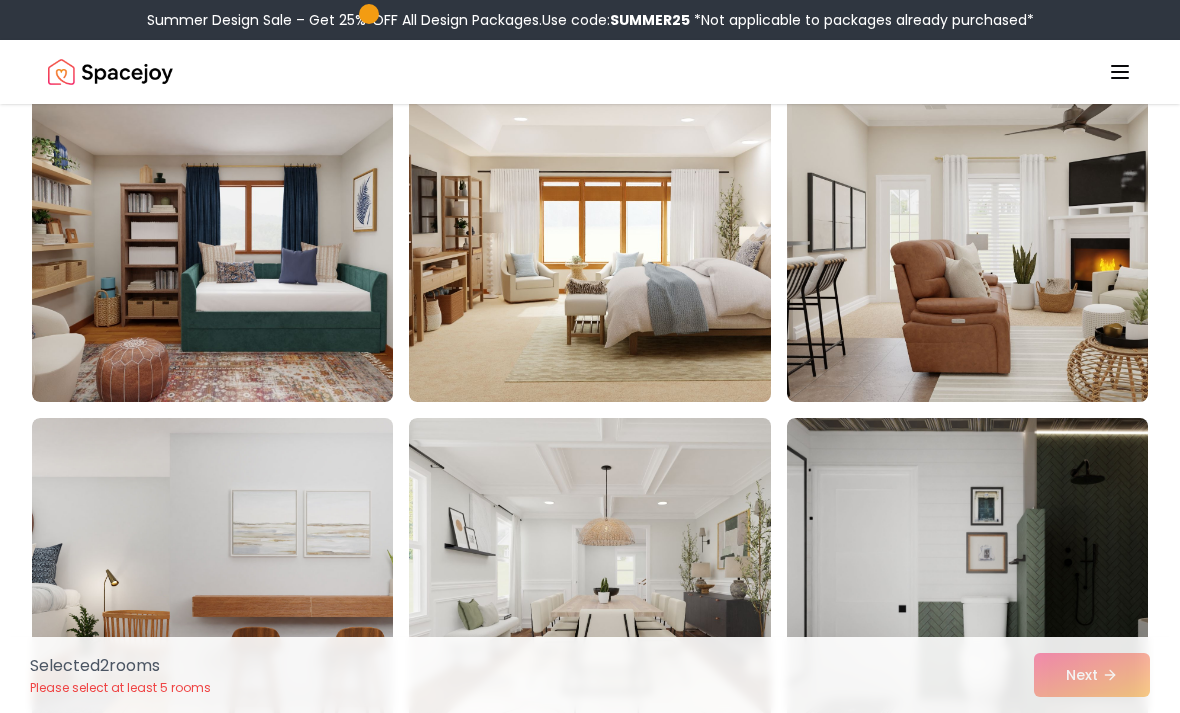 scroll, scrollTop: 2207, scrollLeft: 0, axis: vertical 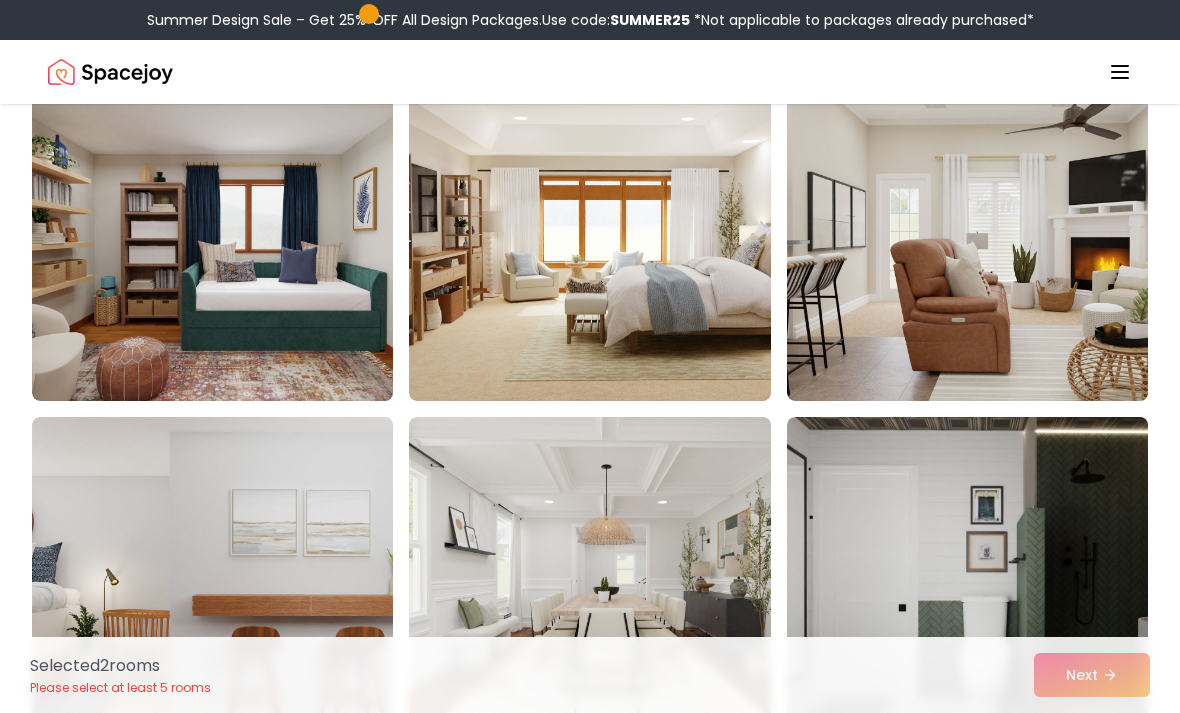 click at bounding box center (609, 241) 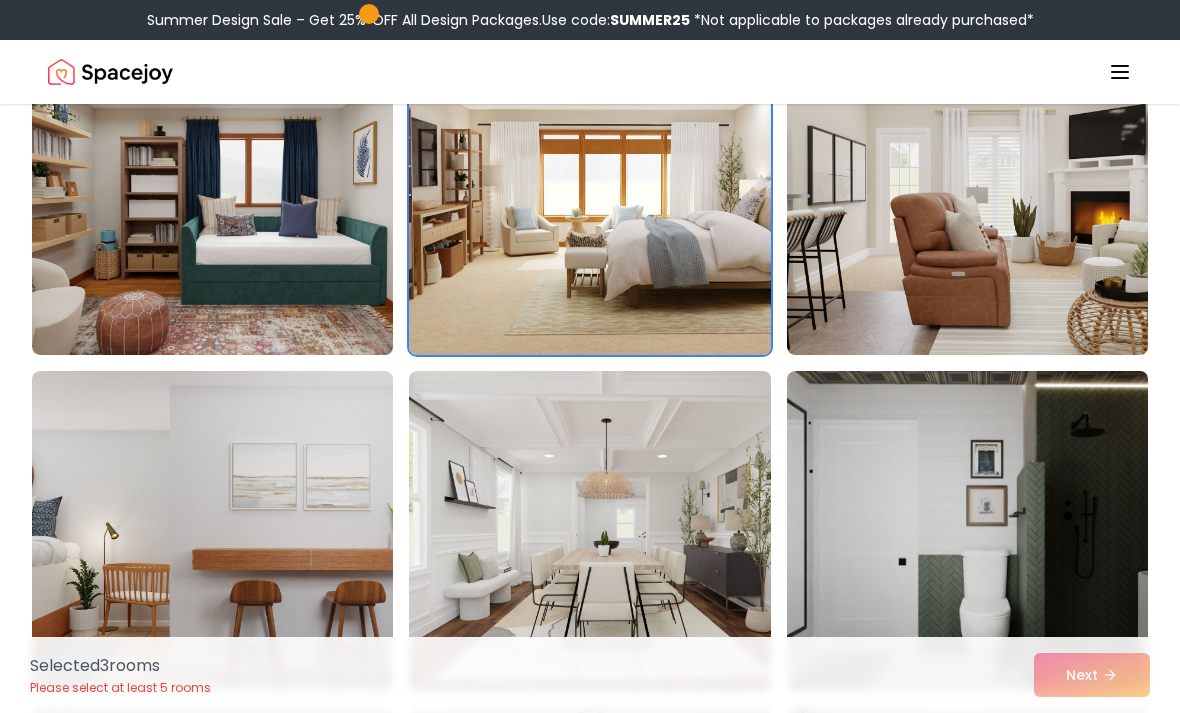 click at bounding box center (609, 195) 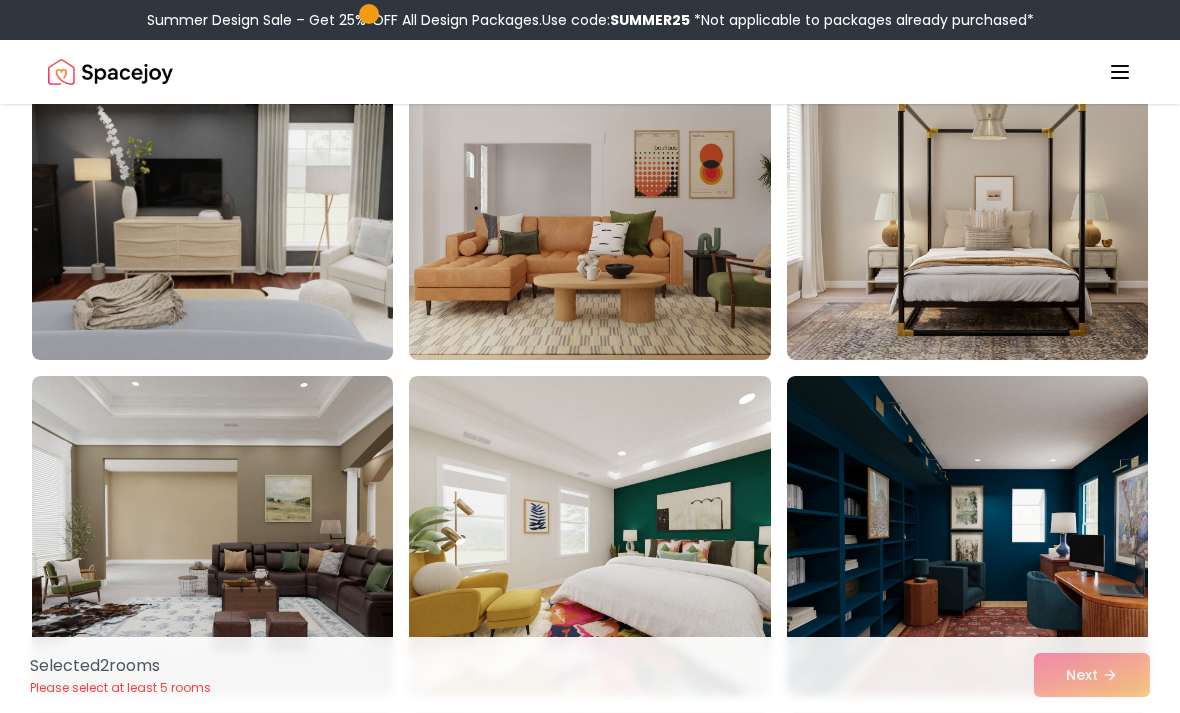 scroll, scrollTop: 2938, scrollLeft: 0, axis: vertical 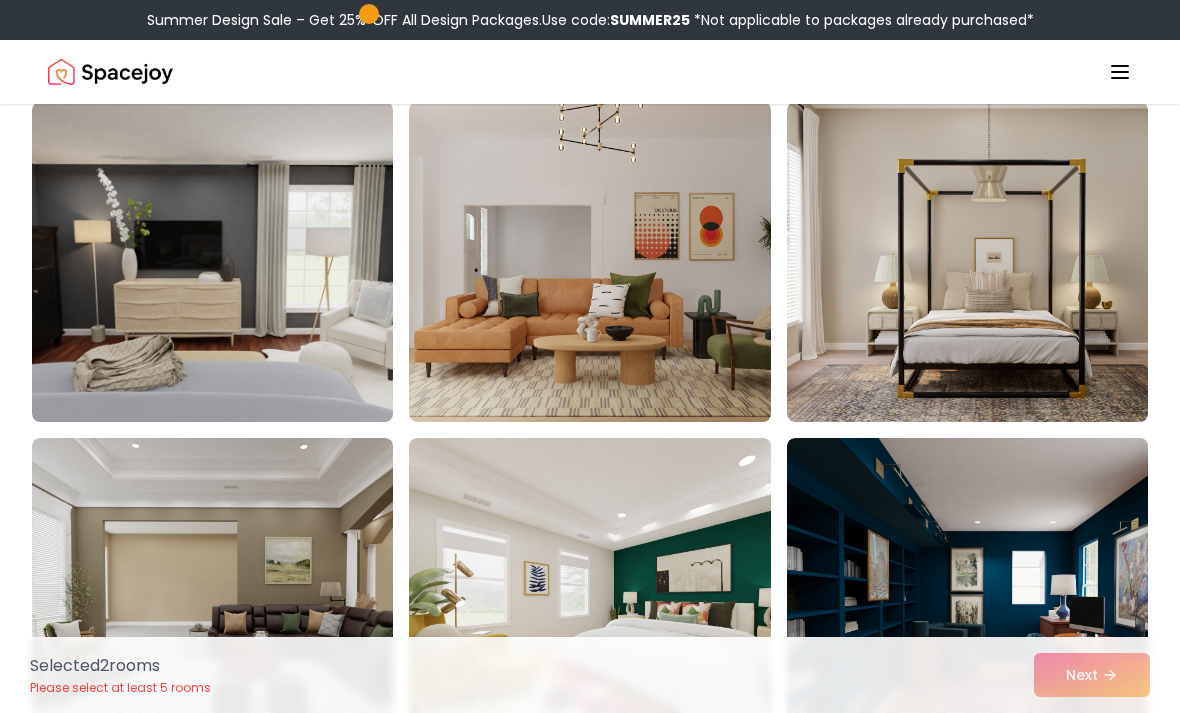click at bounding box center (987, 262) 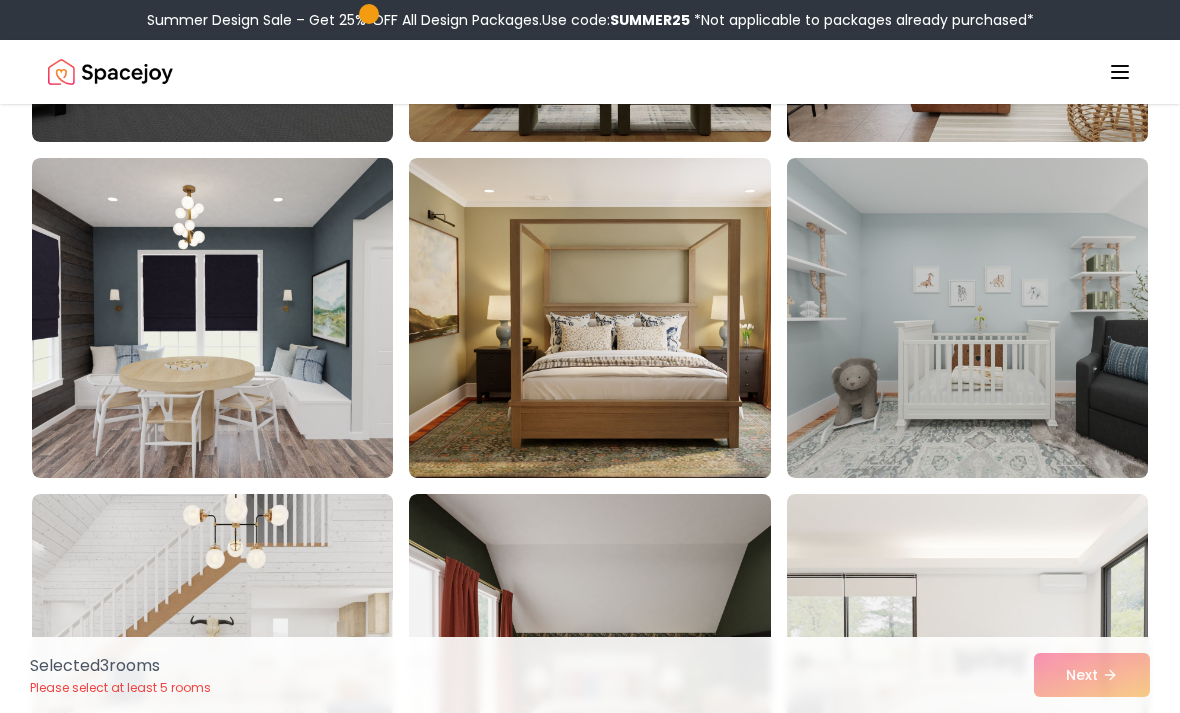 scroll, scrollTop: 4829, scrollLeft: 0, axis: vertical 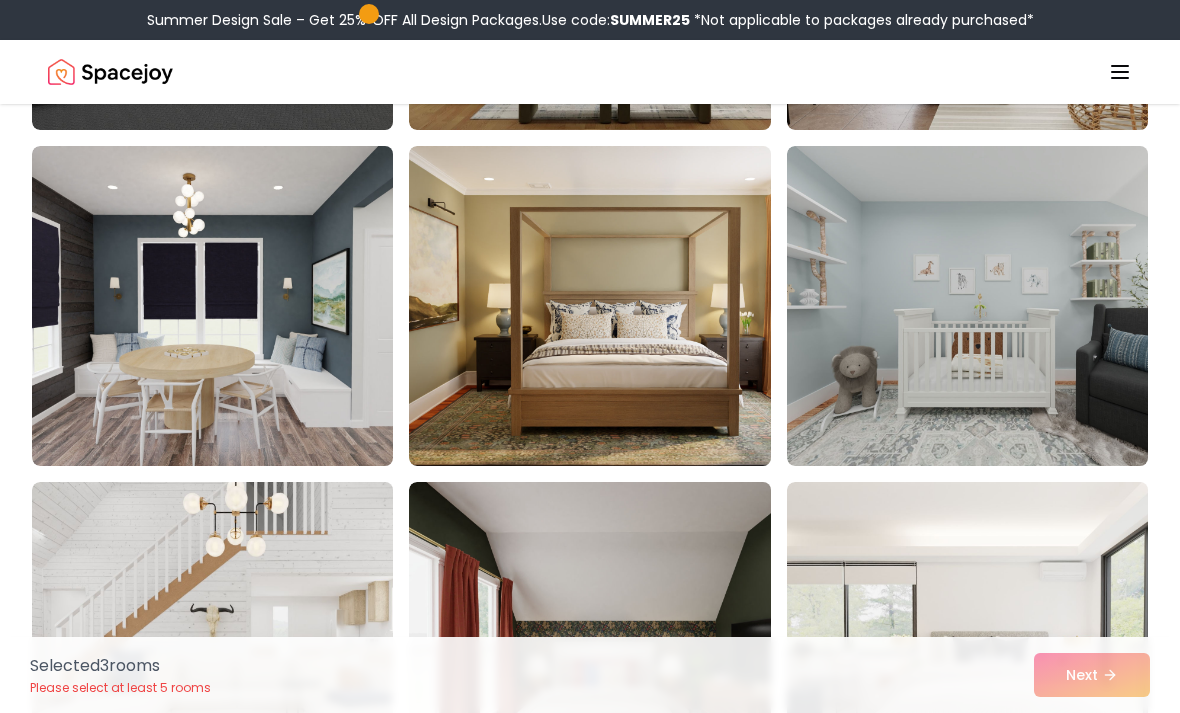 click at bounding box center [609, 306] 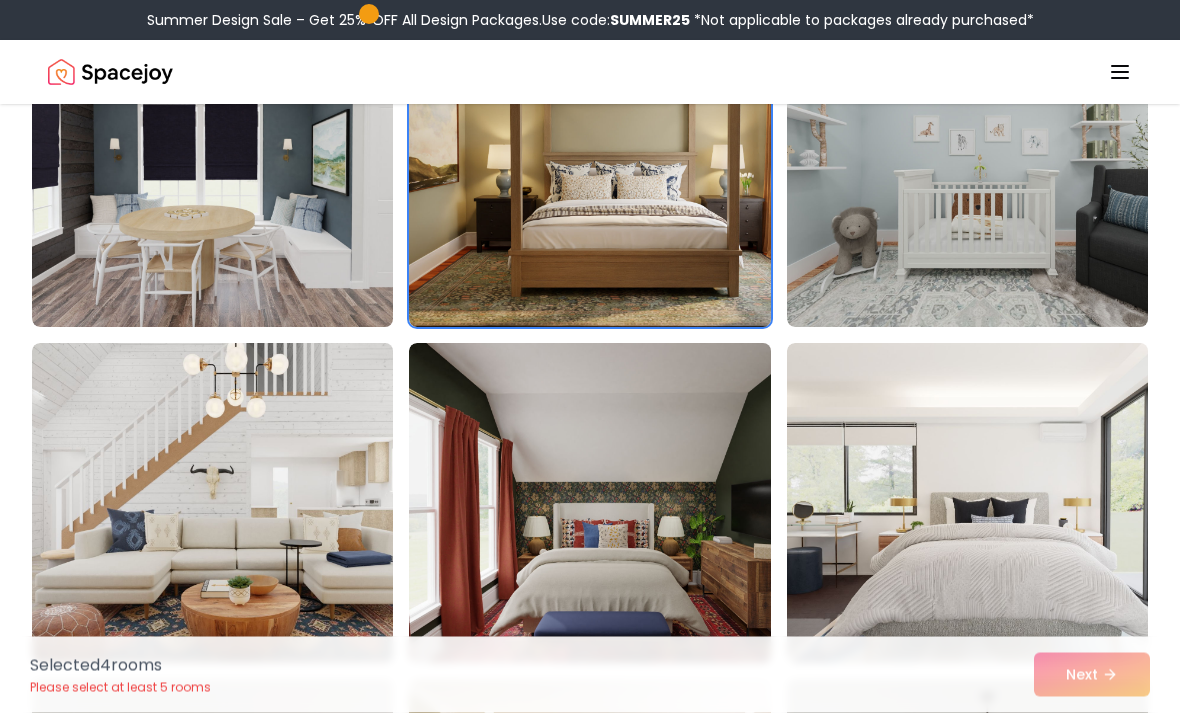 scroll, scrollTop: 5017, scrollLeft: 0, axis: vertical 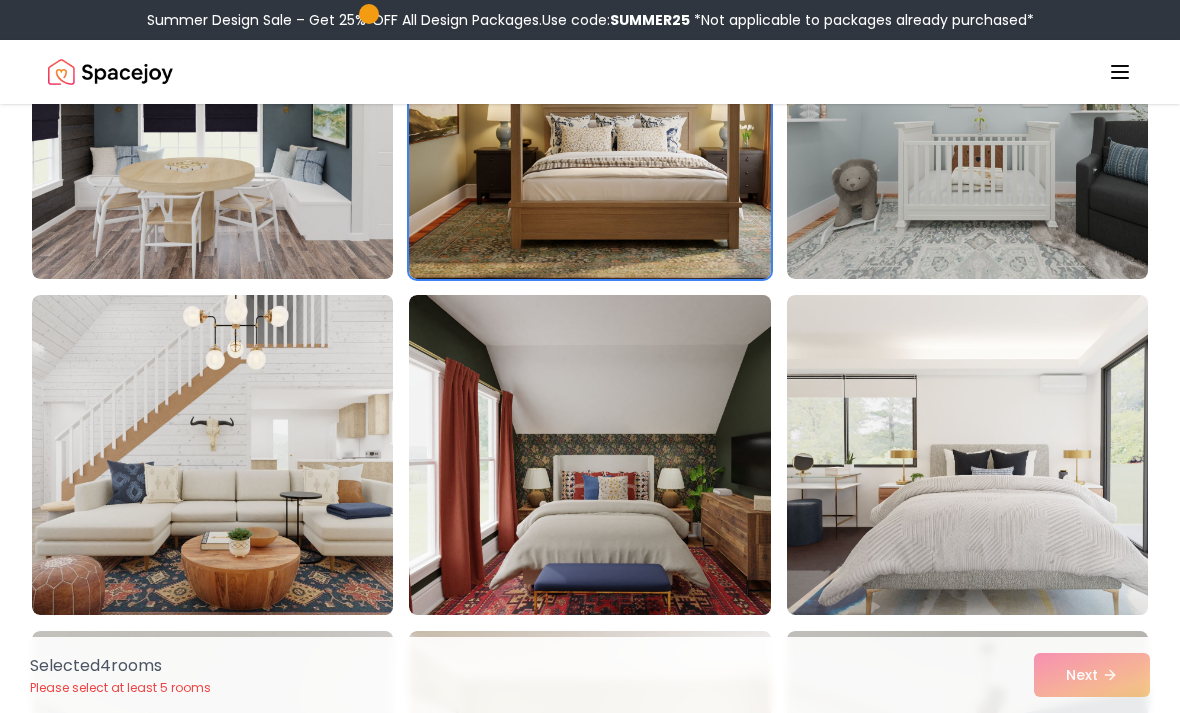 click at bounding box center [609, 119] 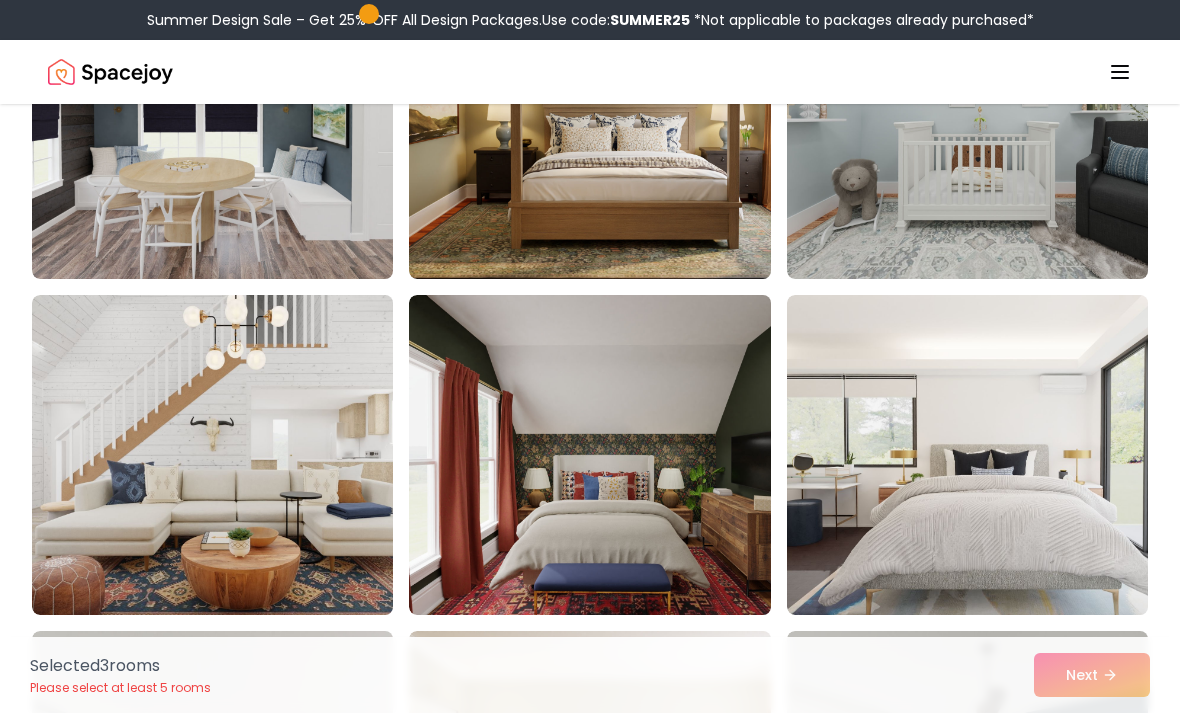 click at bounding box center (987, 455) 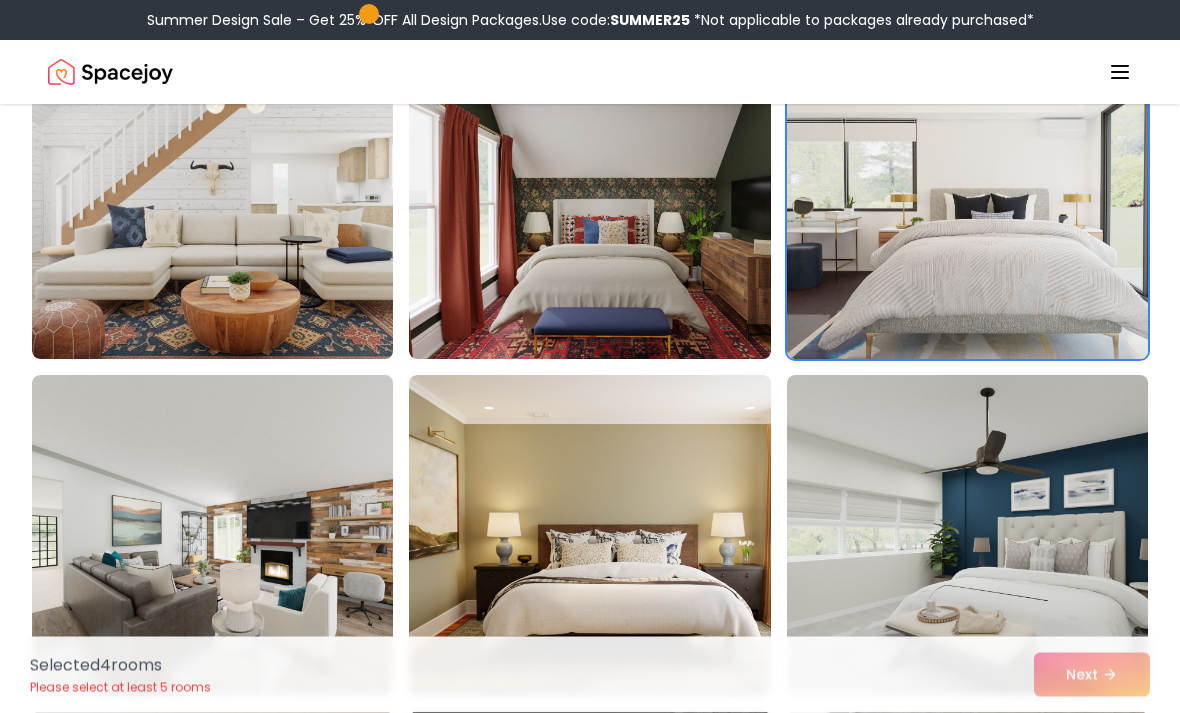 scroll, scrollTop: 5239, scrollLeft: 0, axis: vertical 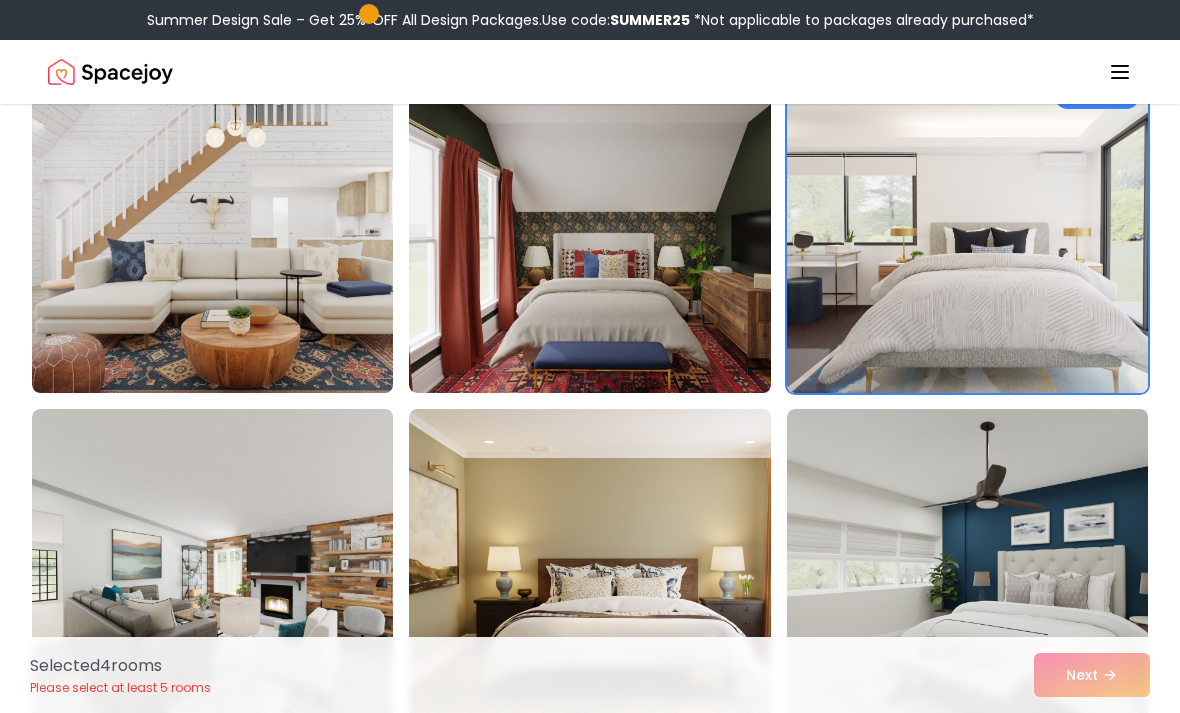 click at bounding box center [987, 233] 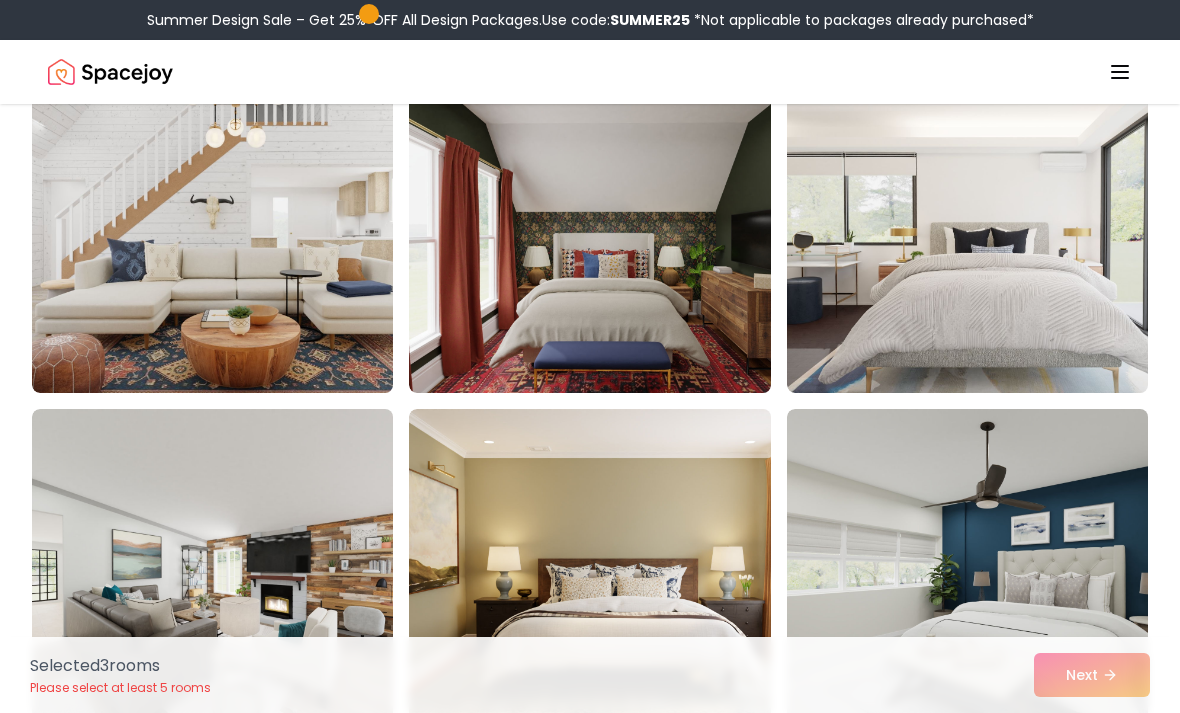 click at bounding box center (609, 233) 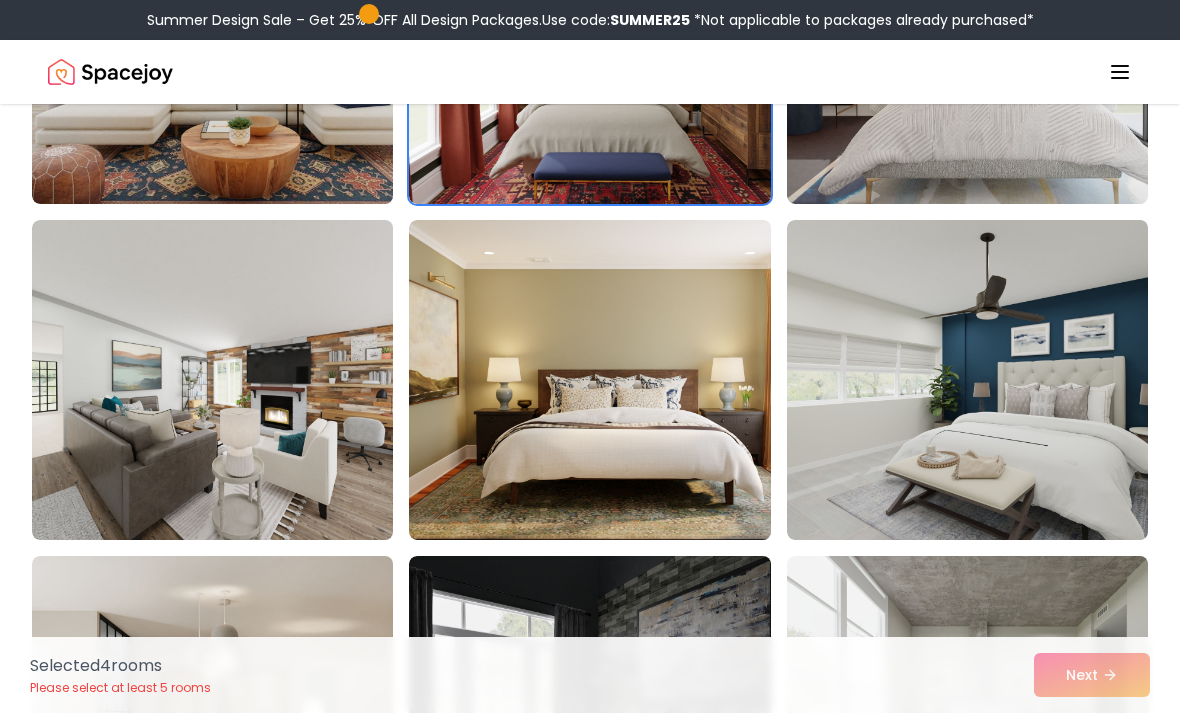 scroll, scrollTop: 5434, scrollLeft: 0, axis: vertical 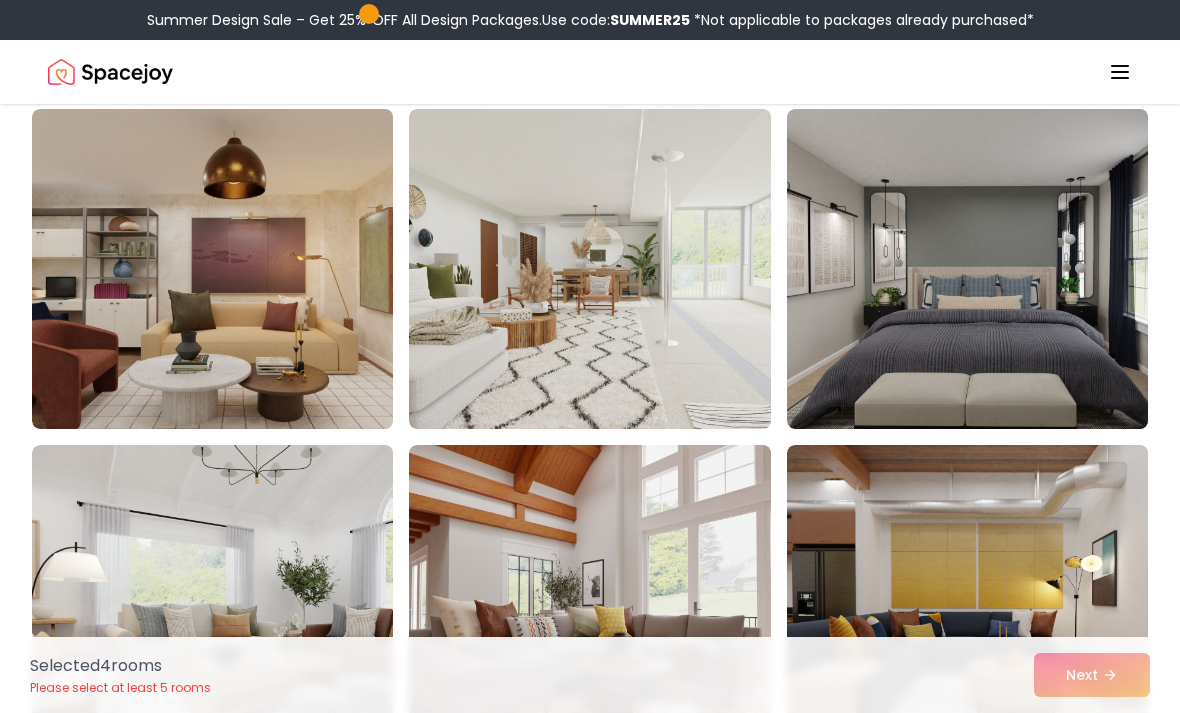 click at bounding box center [987, 269] 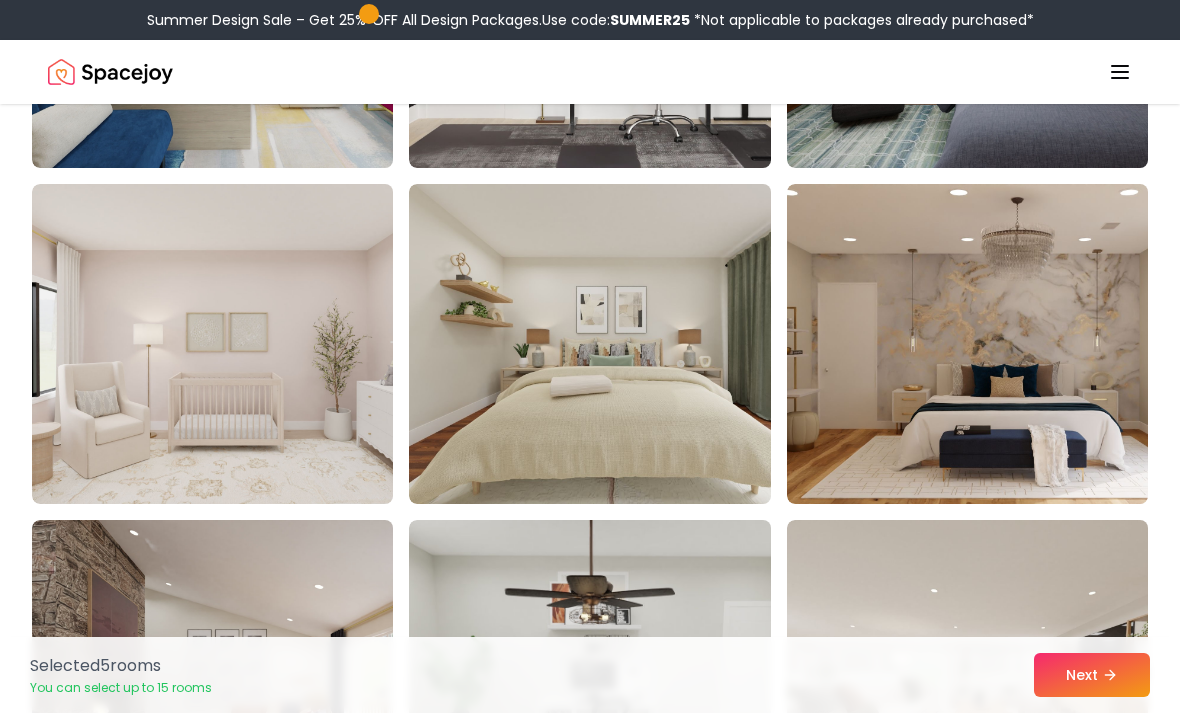 scroll, scrollTop: 9976, scrollLeft: 0, axis: vertical 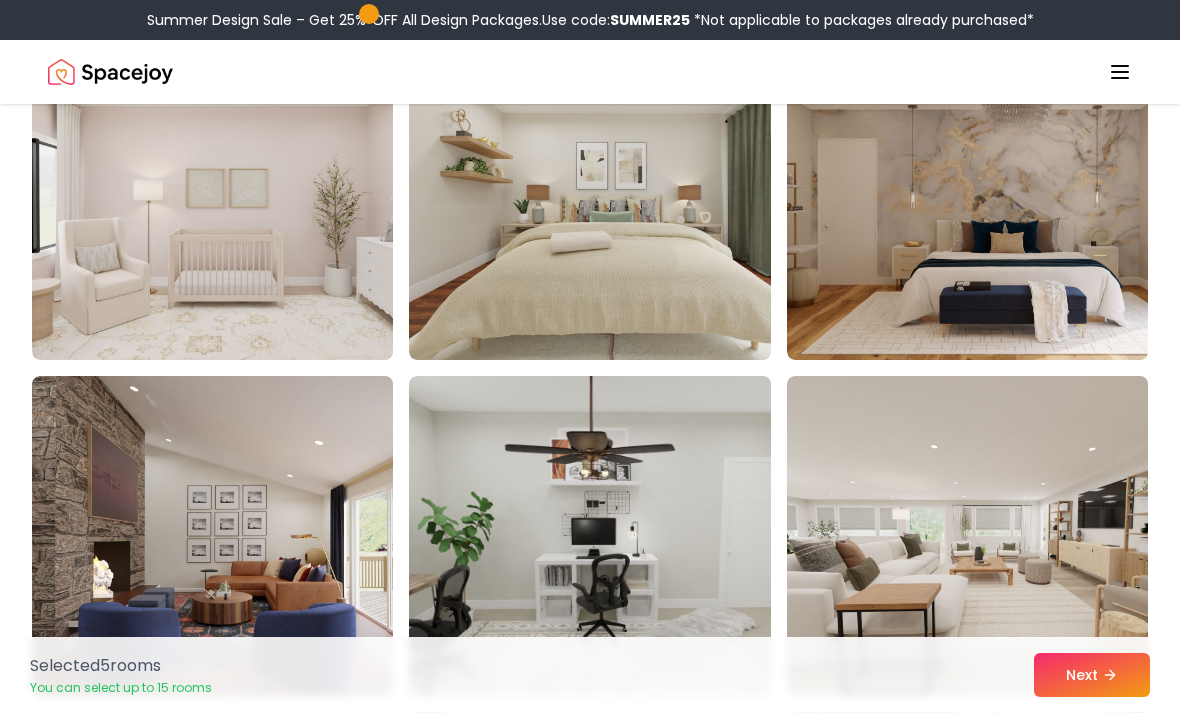 click on "Next" at bounding box center (1092, 675) 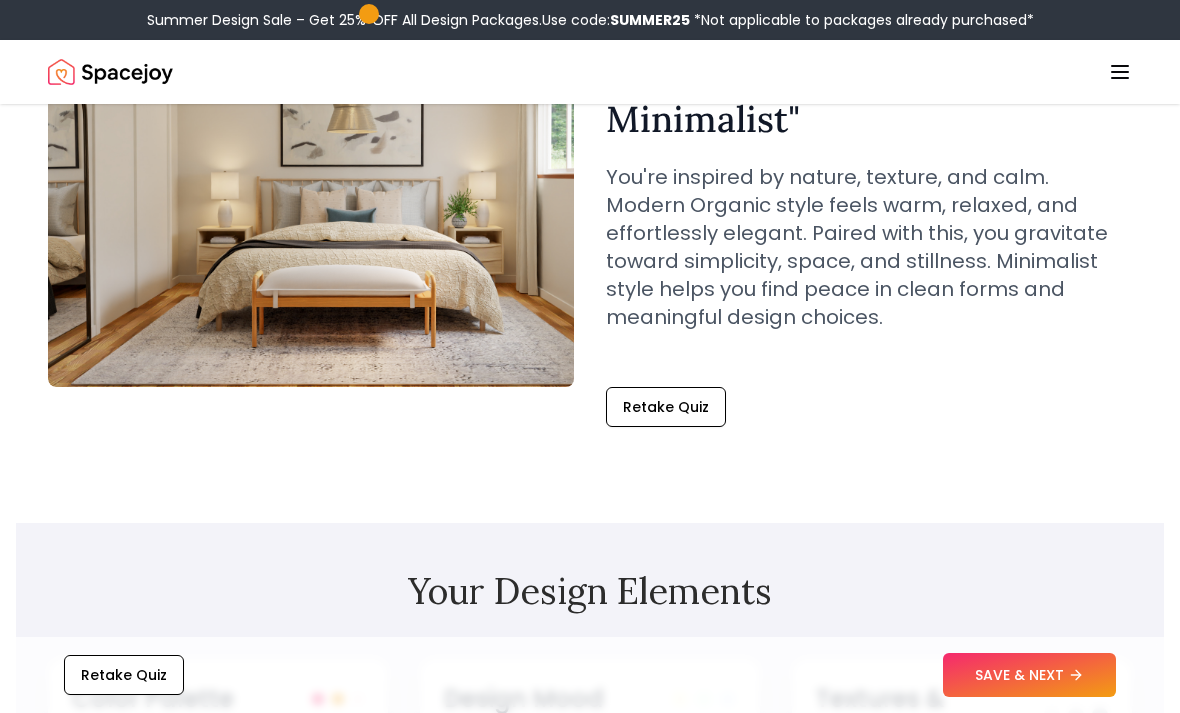 scroll, scrollTop: 209, scrollLeft: 0, axis: vertical 